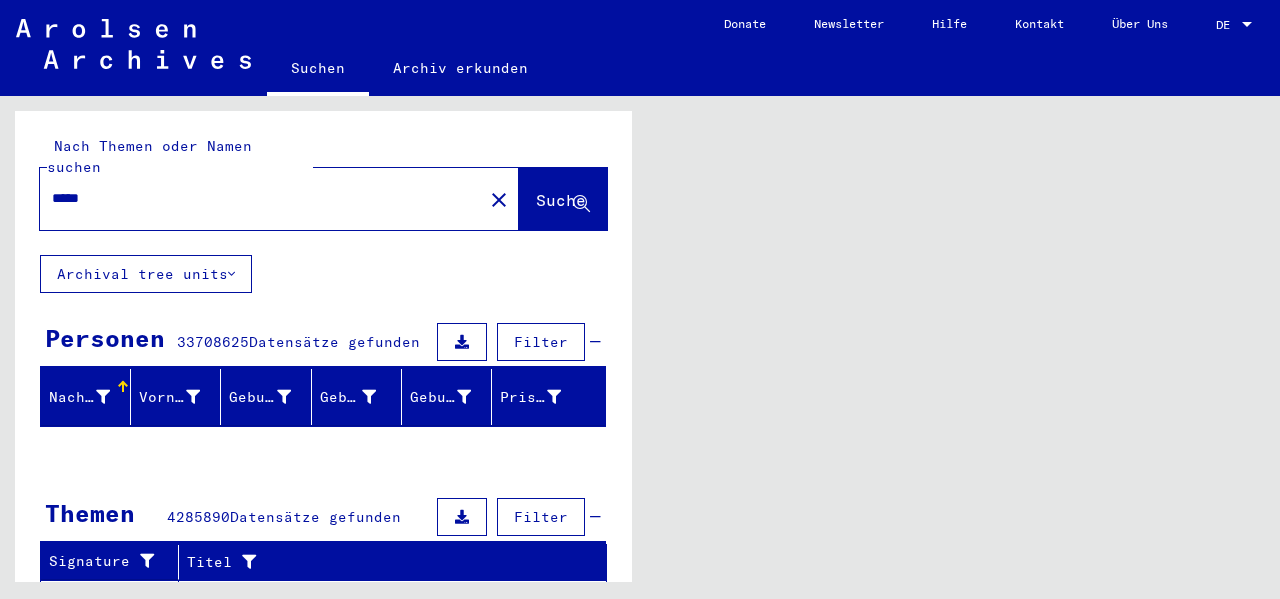 scroll, scrollTop: 0, scrollLeft: 0, axis: both 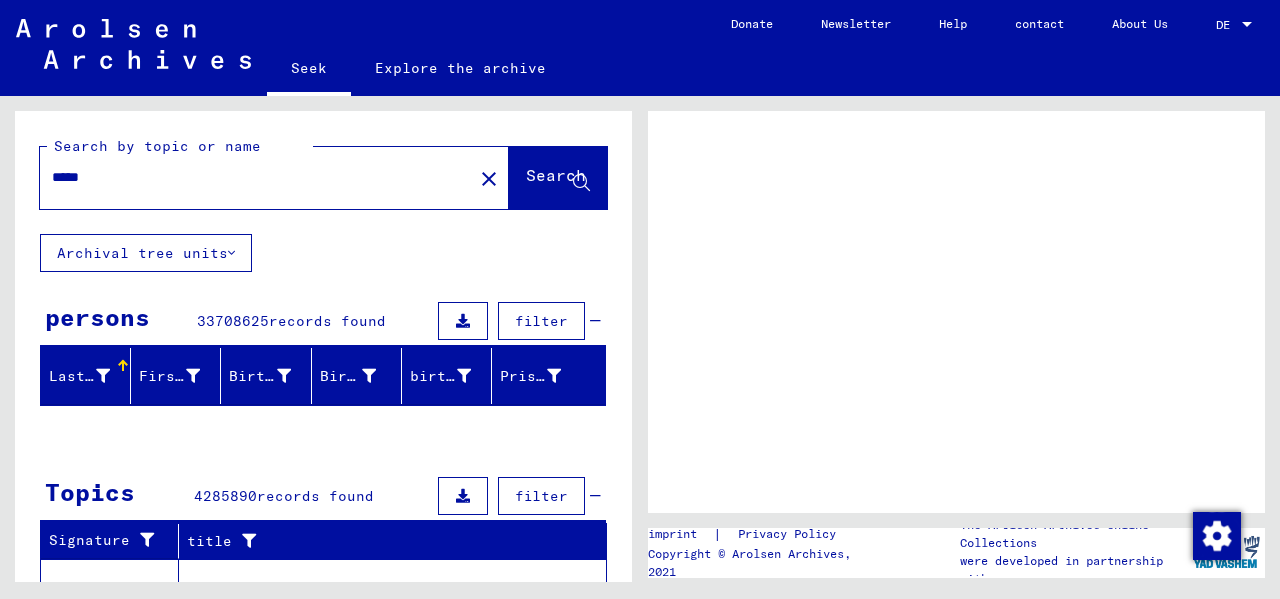 click on "Search" at bounding box center [558, 178] 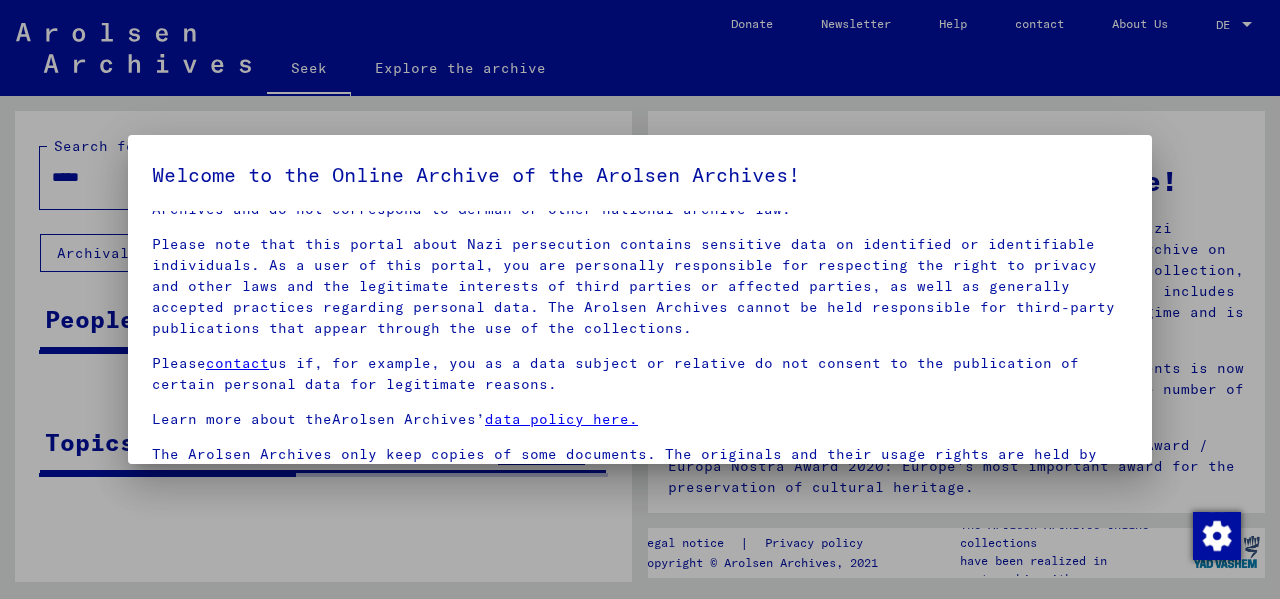 scroll, scrollTop: 91, scrollLeft: 0, axis: vertical 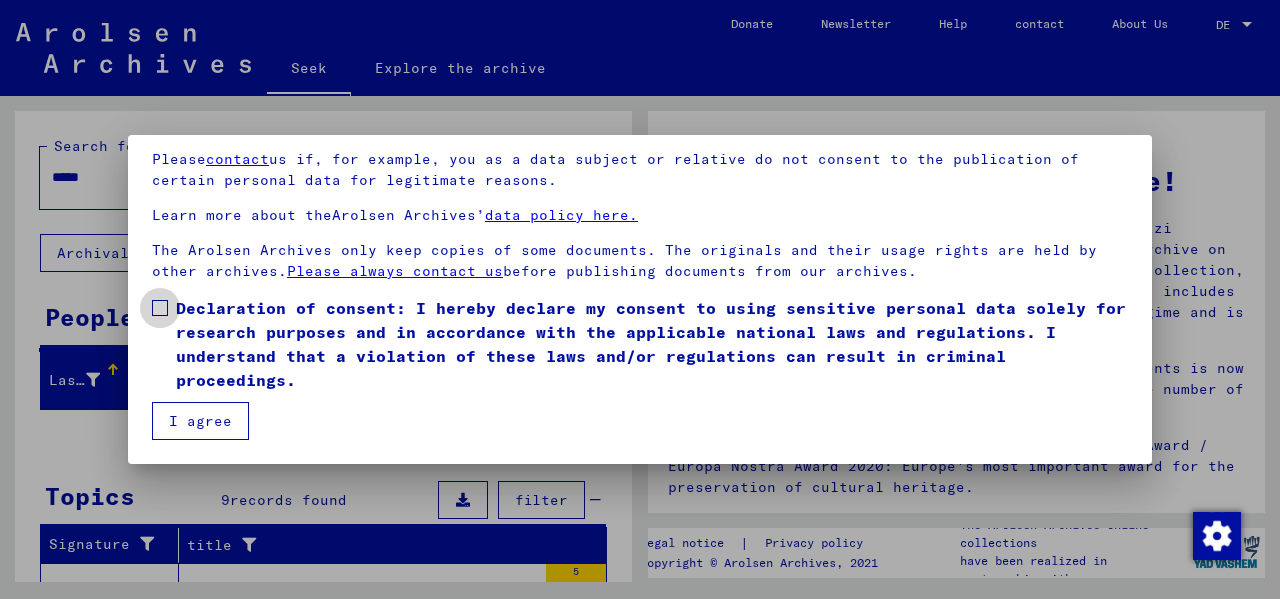 click on "Declaration of consent: I hereby declare my consent to using sensitive personal data solely for research purposes and in accordance with the applicable national laws and regulations. I understand that a violation of these laws and/or regulations can result in criminal proceedings." at bounding box center (652, 344) 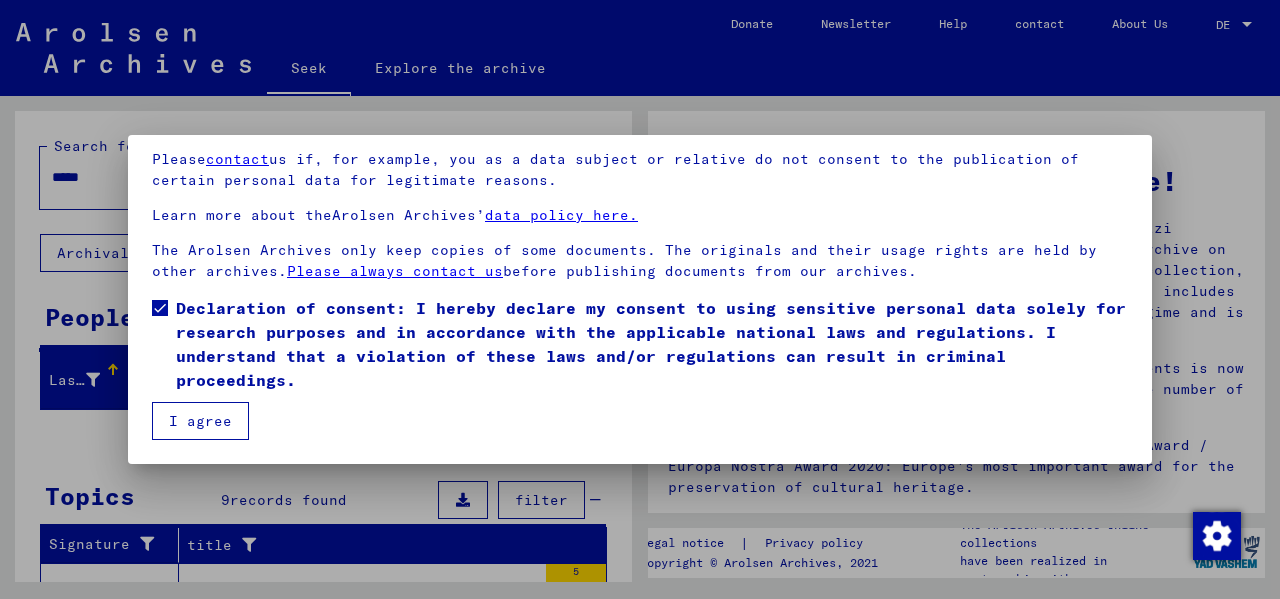 click on "I agree" at bounding box center (200, 421) 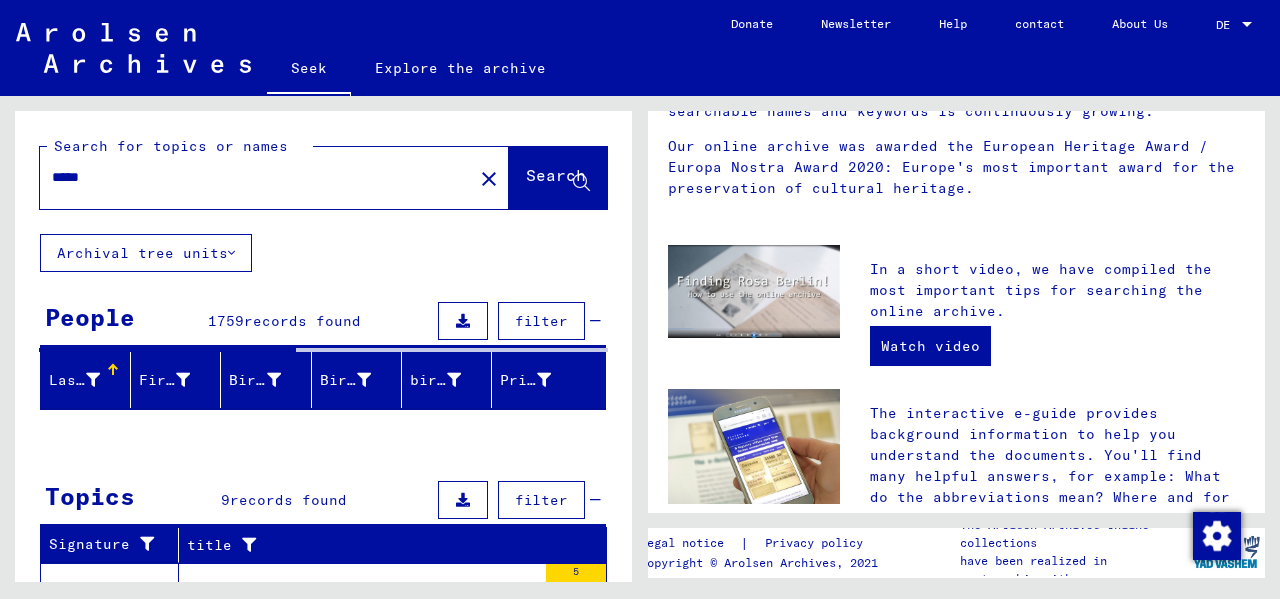 scroll, scrollTop: 300, scrollLeft: 0, axis: vertical 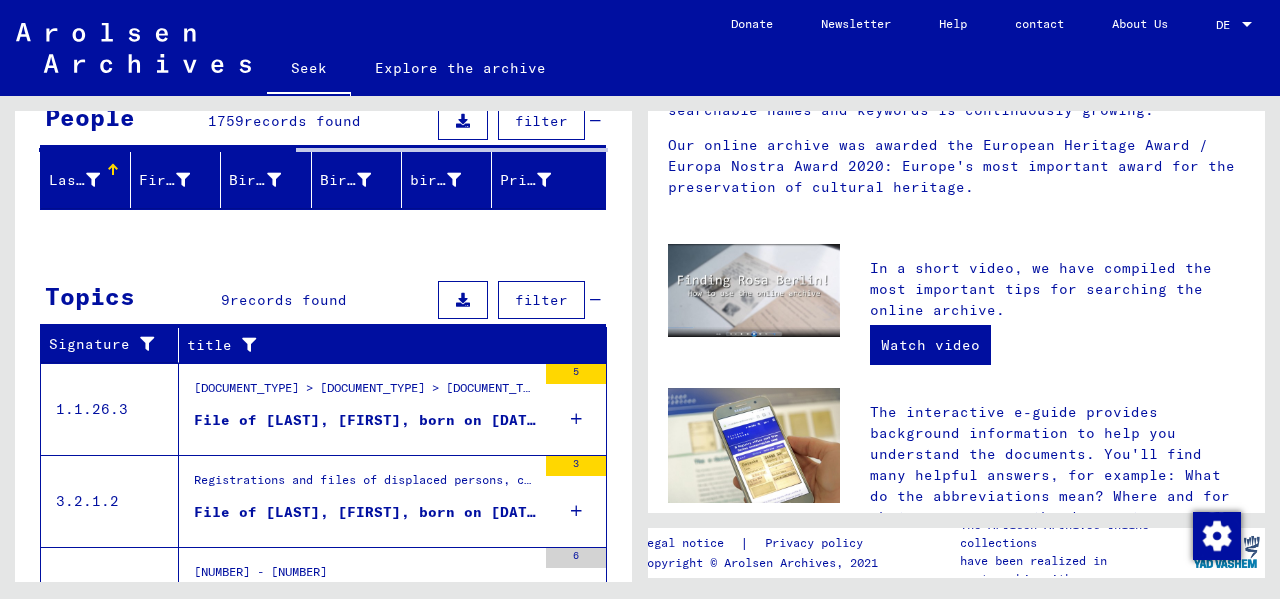 click on "File of [LAST], [FIRST], born on [DATE]" at bounding box center (369, 420) 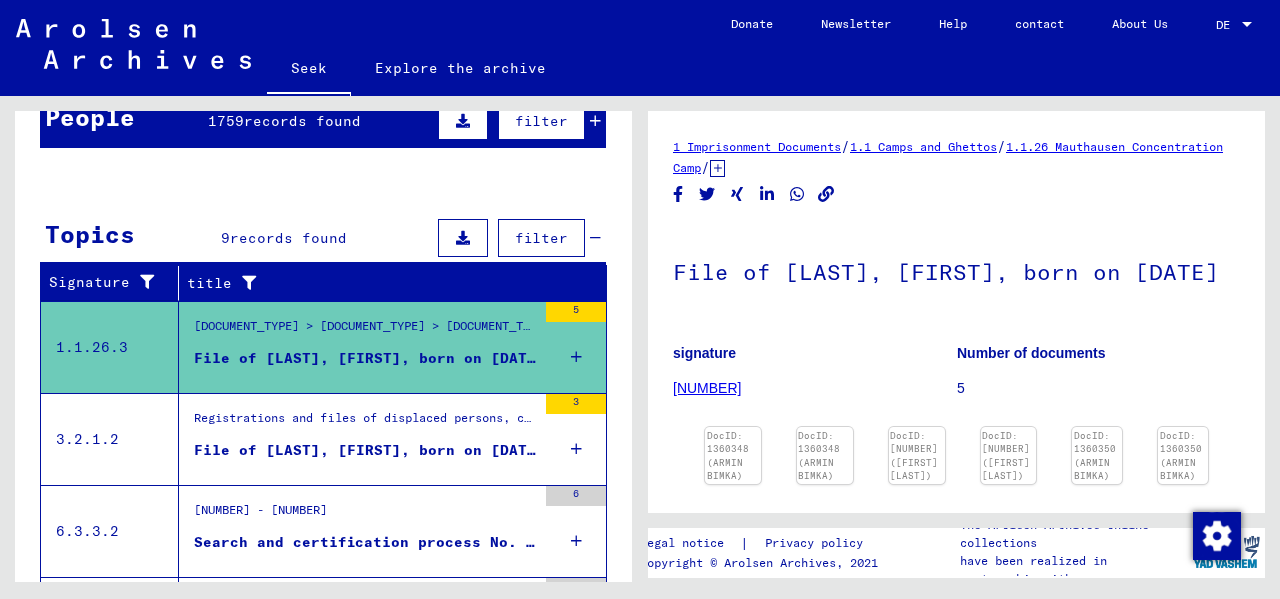 scroll, scrollTop: 100, scrollLeft: 0, axis: vertical 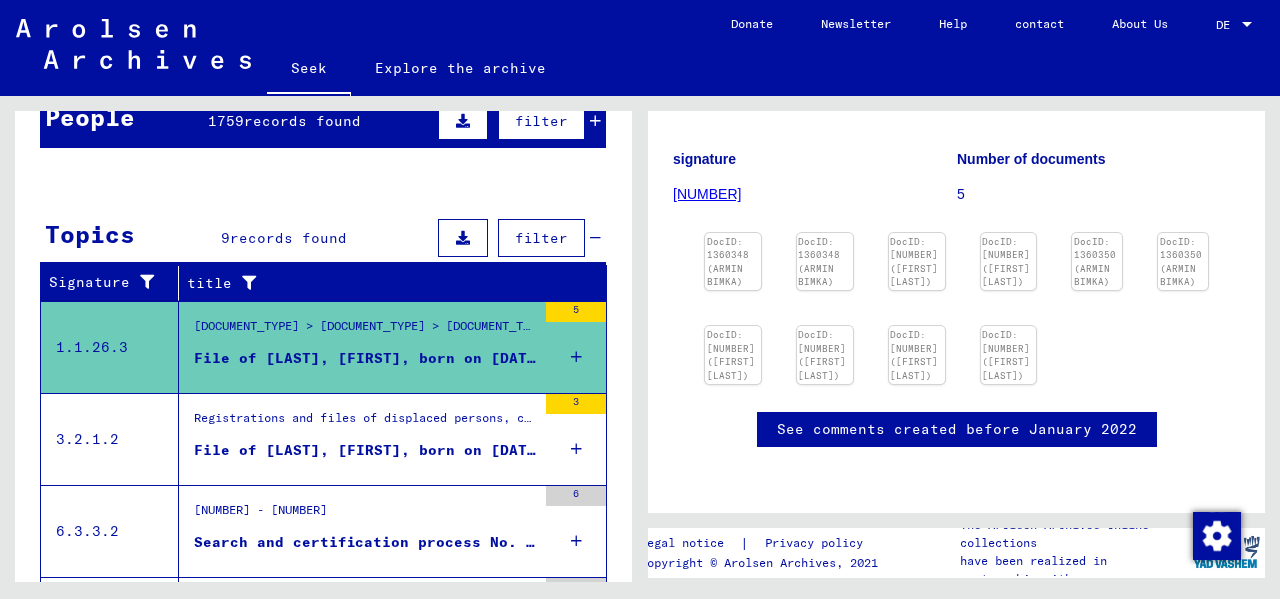 click on "DocID: [NUMBER] ([FIRST] [LAST]) DocID: [NUMBER] ([FIRST] [LAST]) DocID: [NUMBER] ([FIRST] [LAST]) DocID: [NUMBER] ([FIRST] [LAST]) DocID: [NUMBER] ([FIRST] [LAST]) DocID: [NUMBER] ([FIRST] [LAST]) DocID: [NUMBER] ([FIRST] [LAST]) DocID: [NUMBER] ([FIRST] [LAST]) DocID: [NUMBER] ([FIRST] [LAST]) DocID: [NUMBER] ([FIRST] [LAST])" at bounding box center [956, 308] 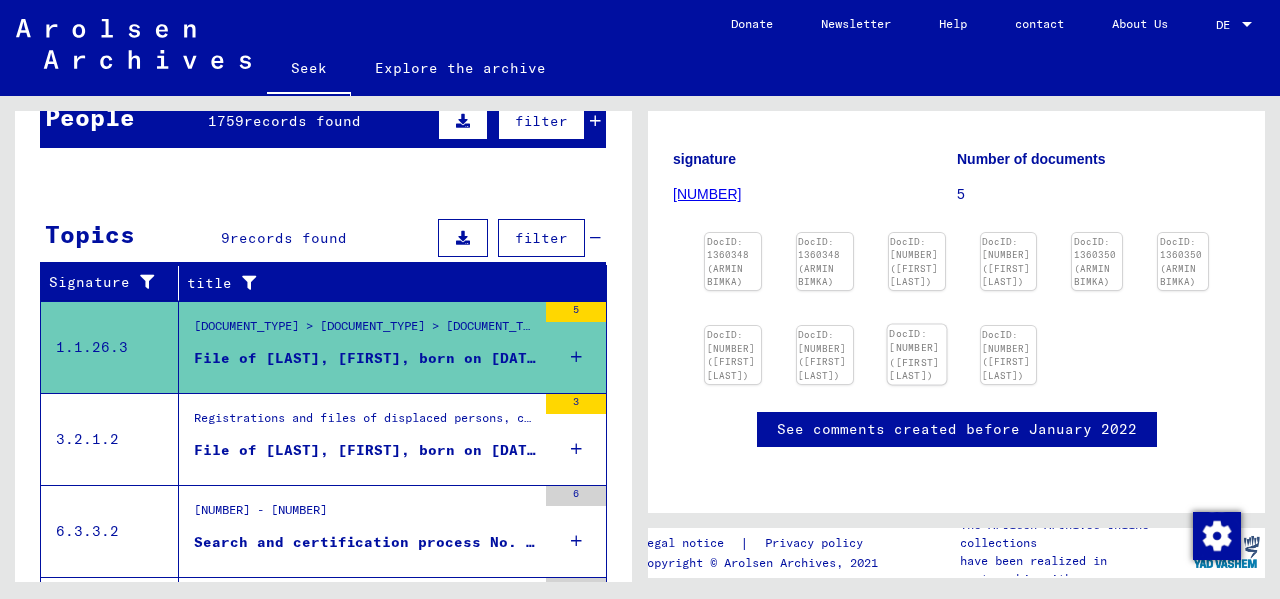 click at bounding box center [733, 233] 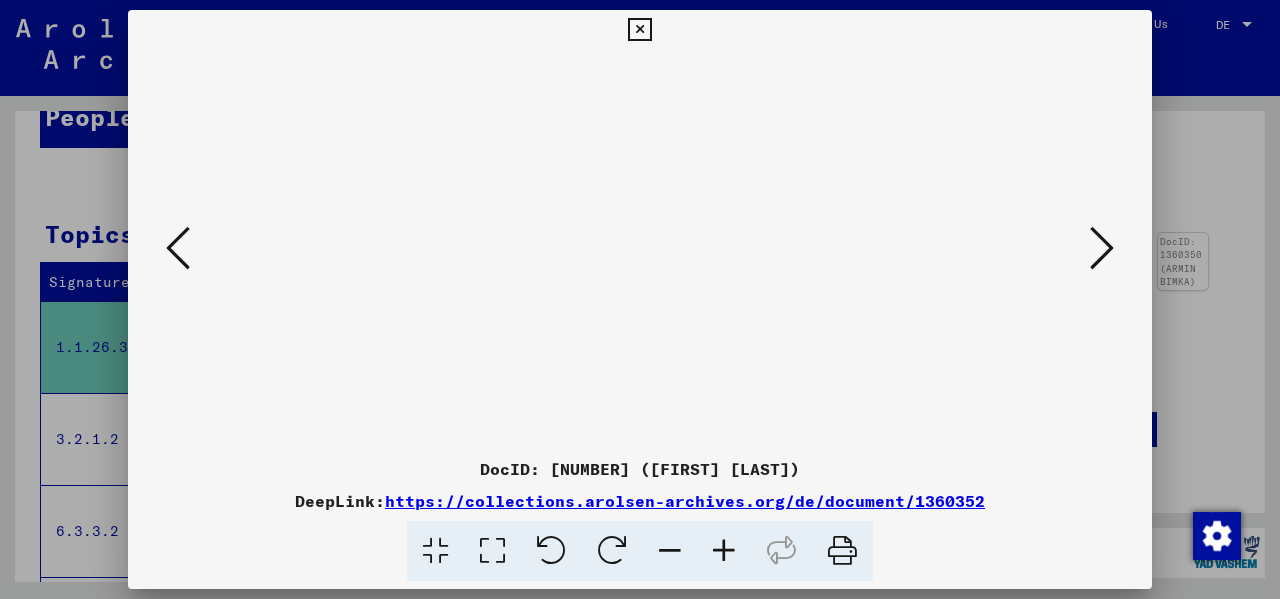 click on "https://collections.arolsen-archives.org/de/document/1360352" at bounding box center [685, 501] 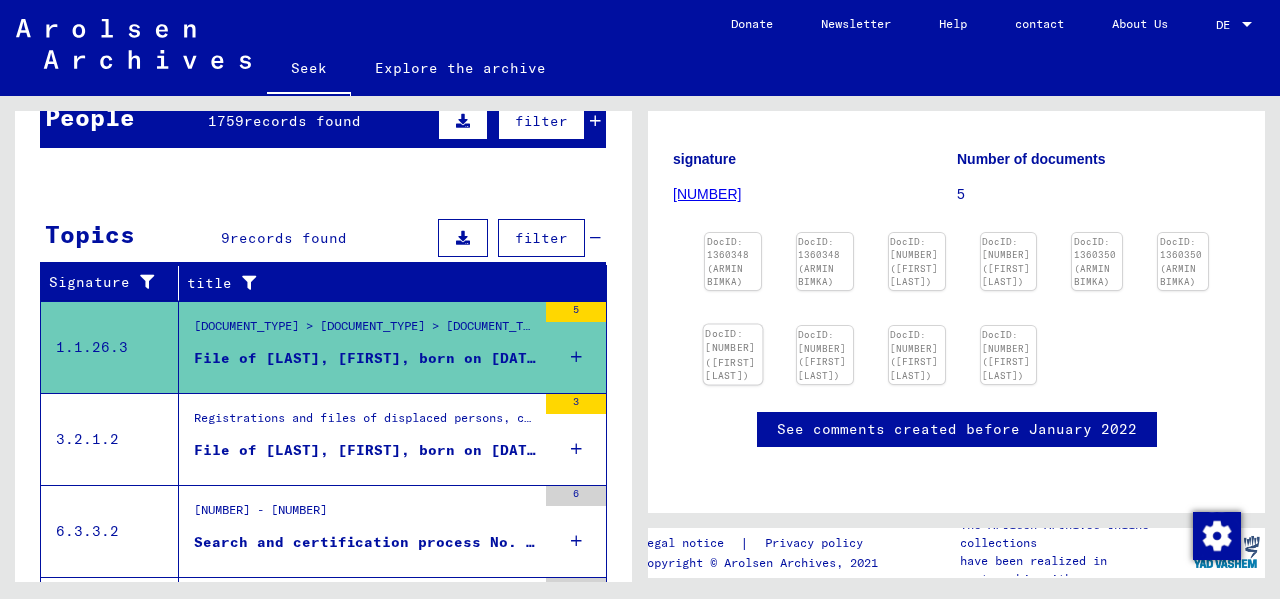 click at bounding box center [733, 233] 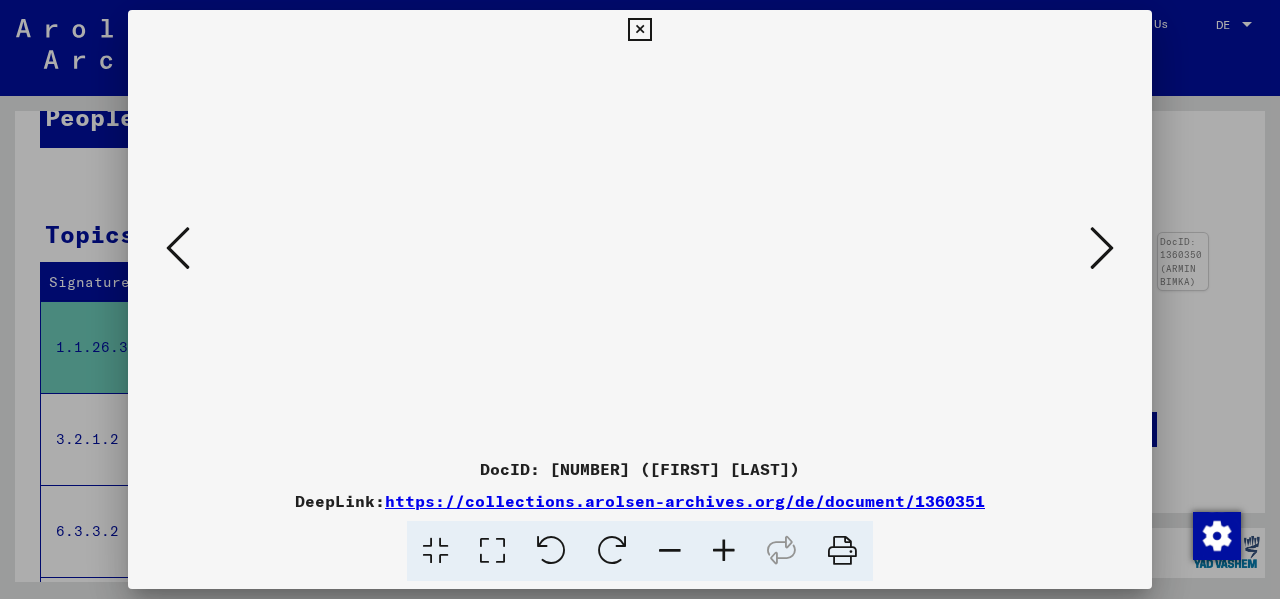 type 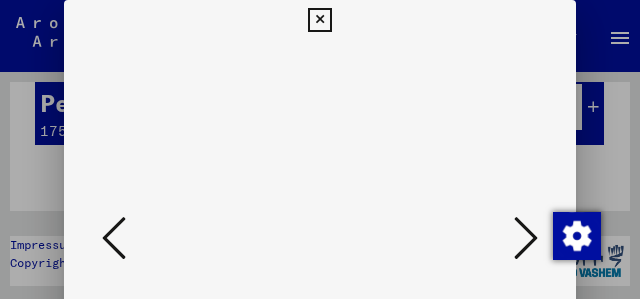 scroll, scrollTop: 200, scrollLeft: 0, axis: vertical 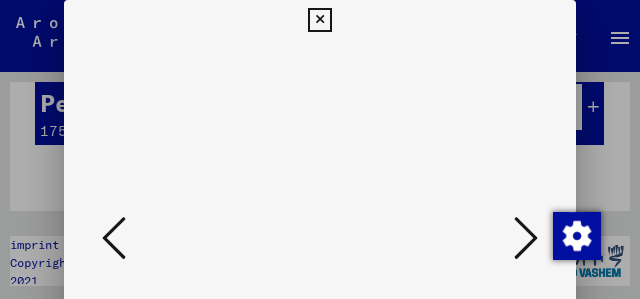 drag, startPoint x: 315, startPoint y: 164, endPoint x: 329, endPoint y: 122, distance: 44.27189 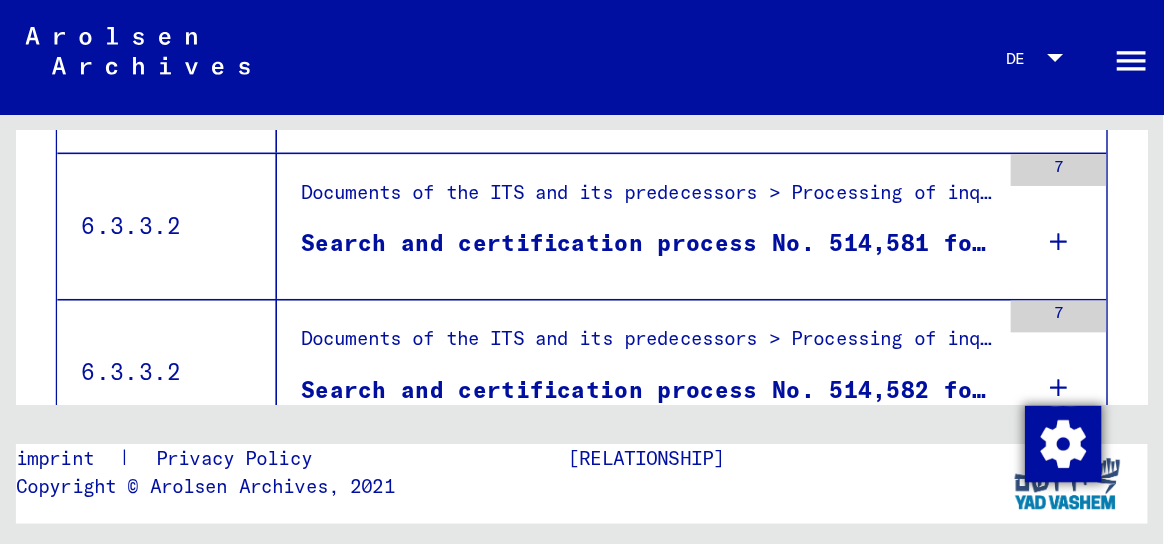 scroll, scrollTop: 855, scrollLeft: 0, axis: vertical 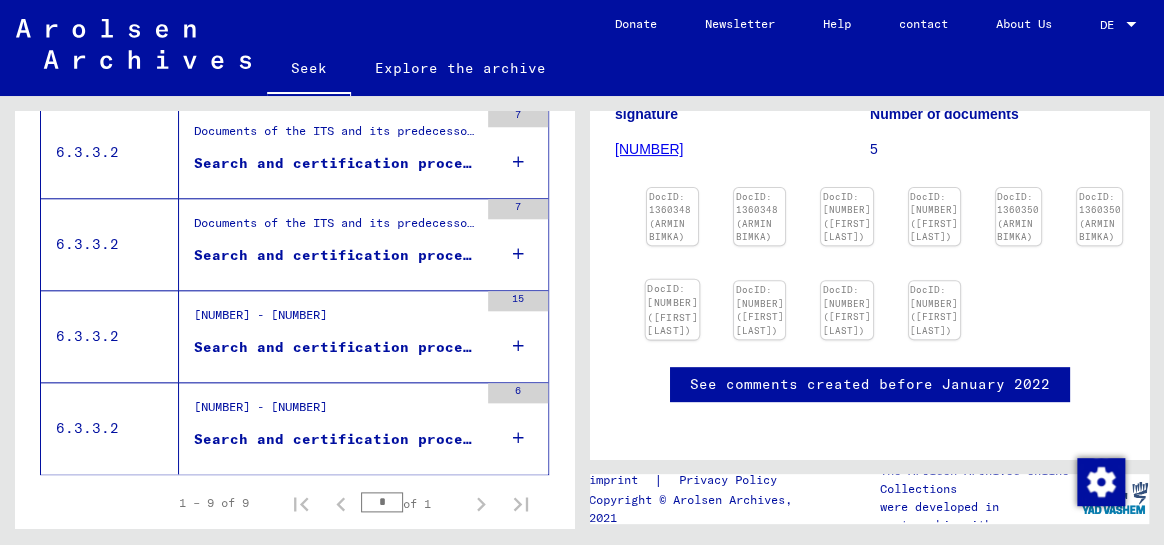 click at bounding box center [672, 188] 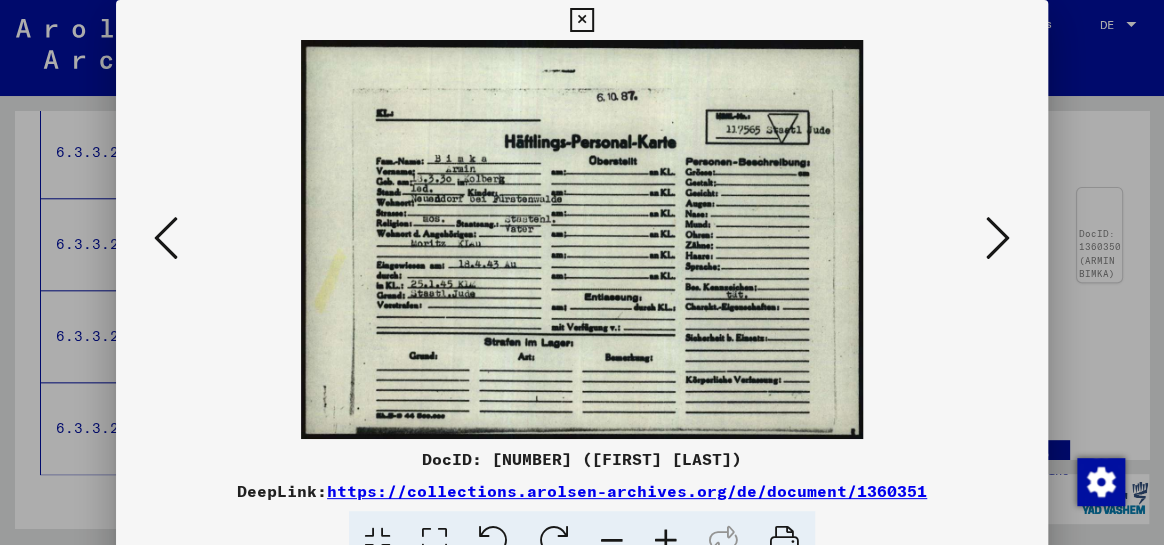 type 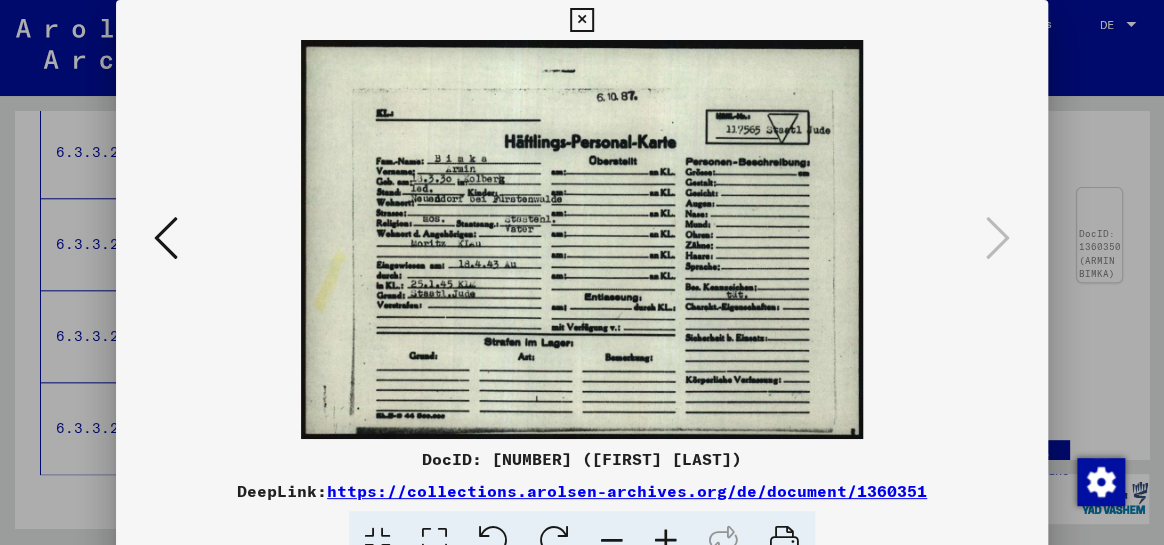 click at bounding box center (166, 238) 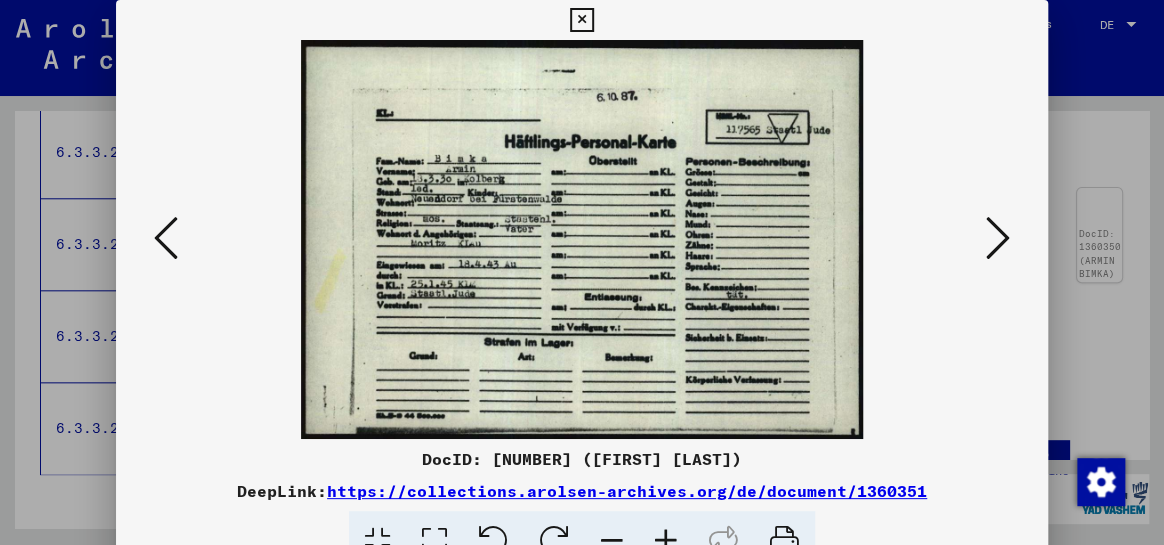 click at bounding box center [998, 238] 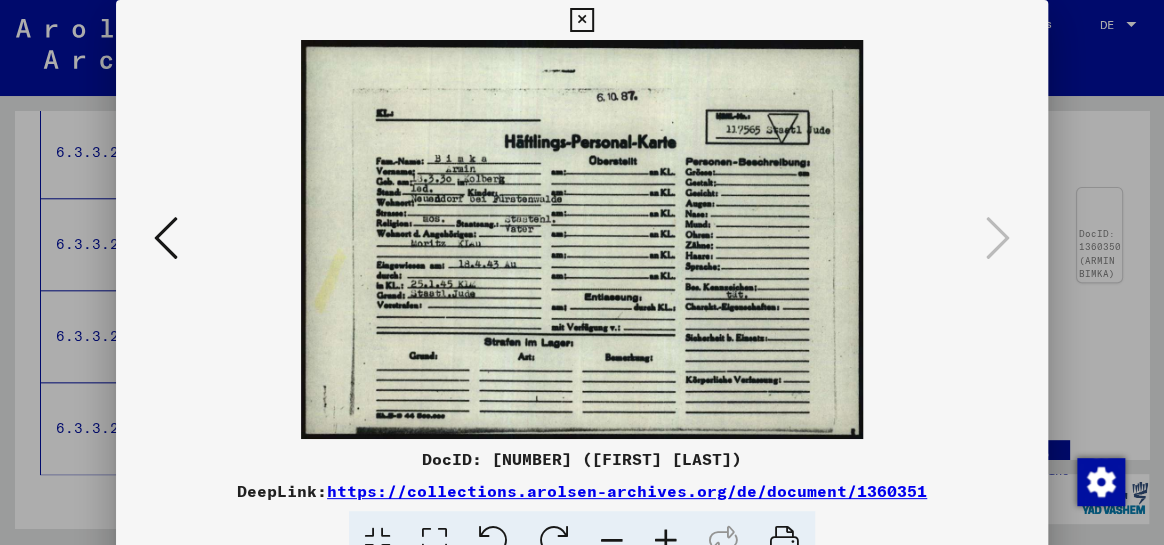 click at bounding box center (166, 238) 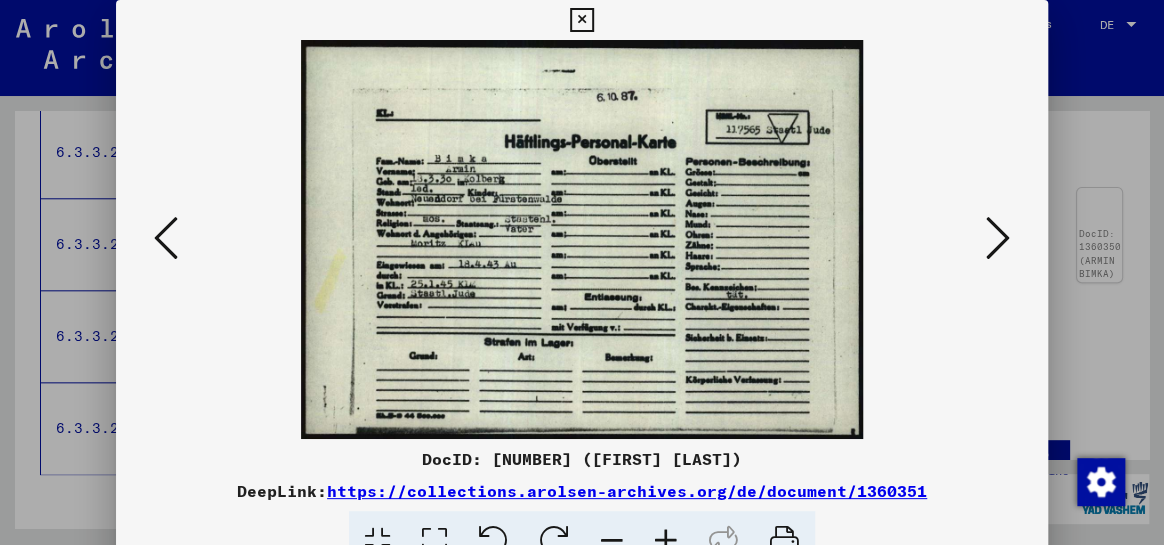 click at bounding box center [166, 238] 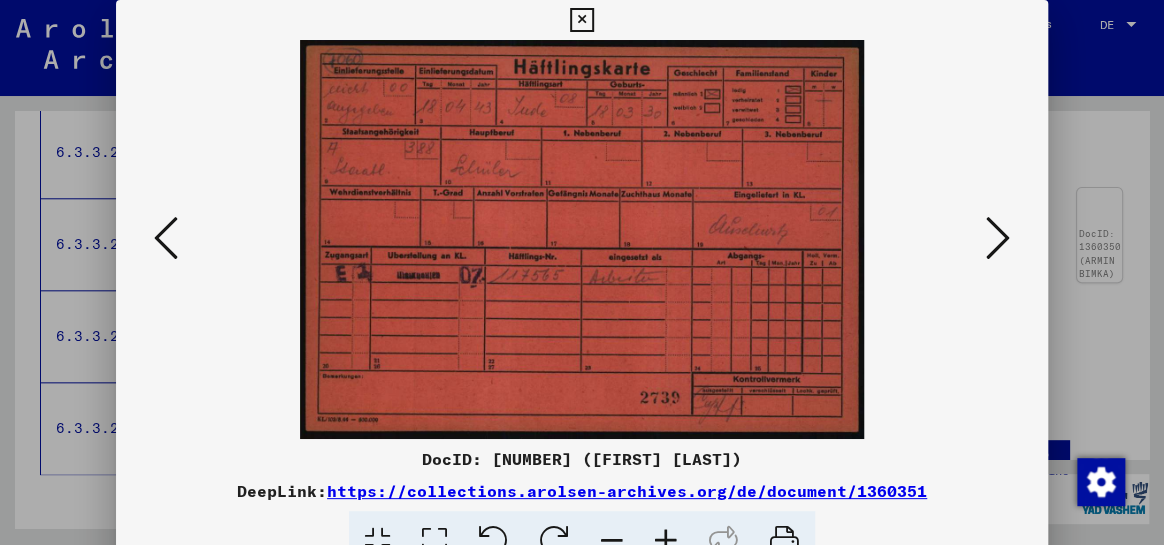 type 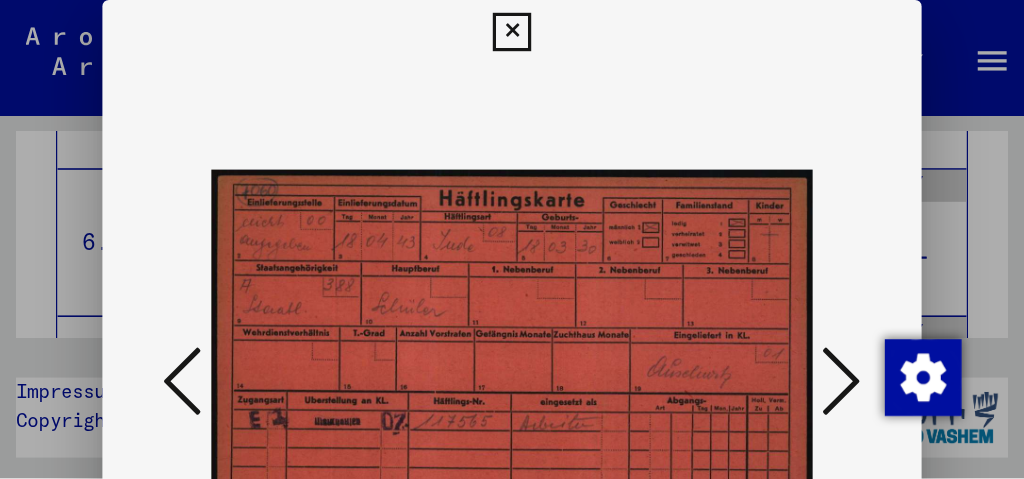 scroll, scrollTop: 869, scrollLeft: 0, axis: vertical 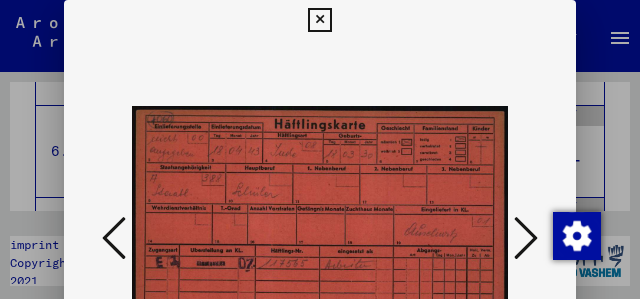 drag, startPoint x: 638, startPoint y: 103, endPoint x: 404, endPoint y: 182, distance: 246.97571 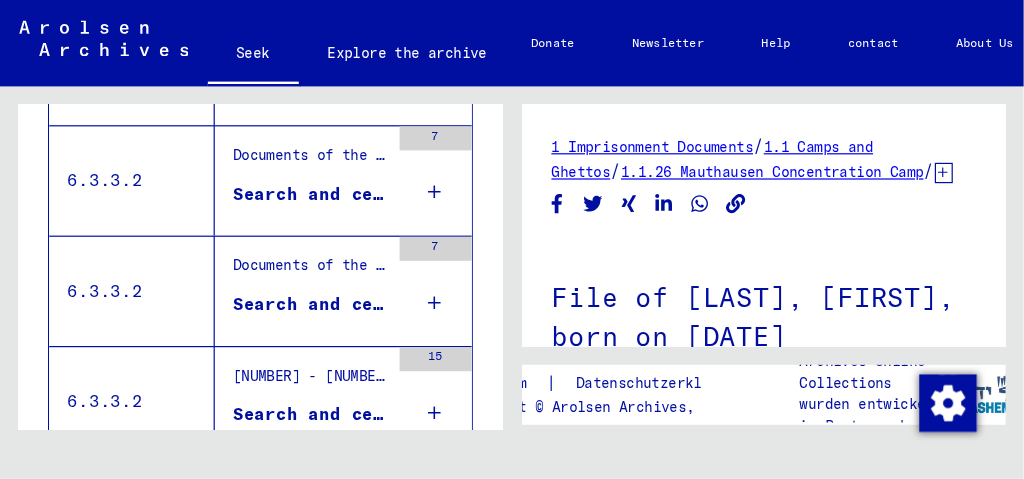 scroll, scrollTop: 863, scrollLeft: 0, axis: vertical 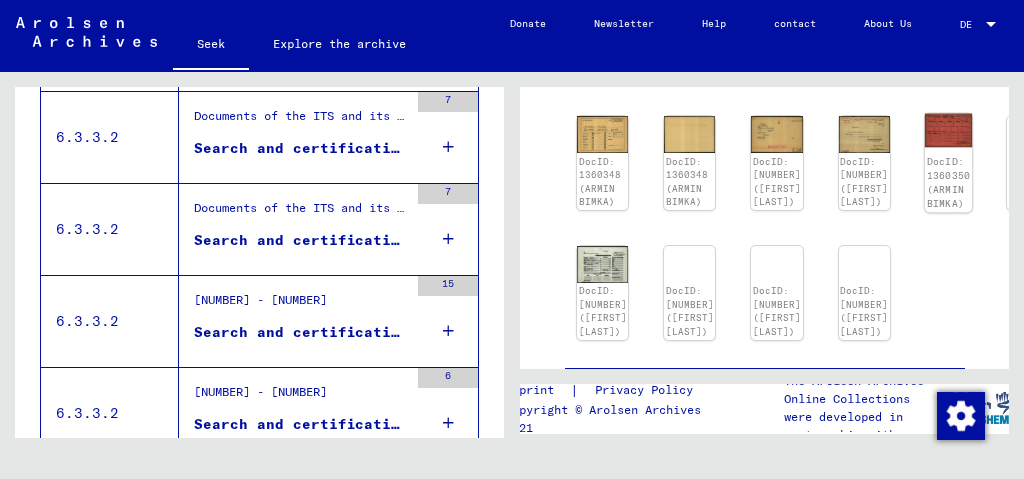 click at bounding box center [602, 134] 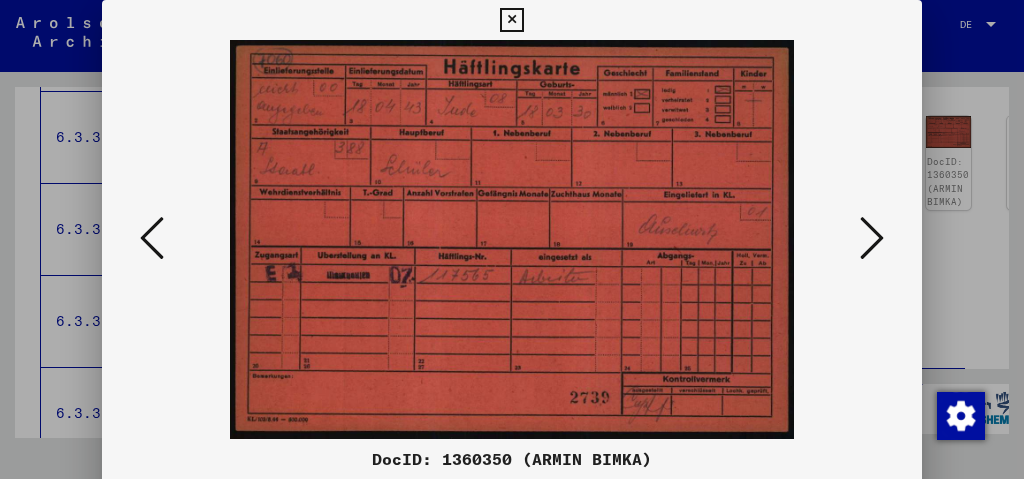 type 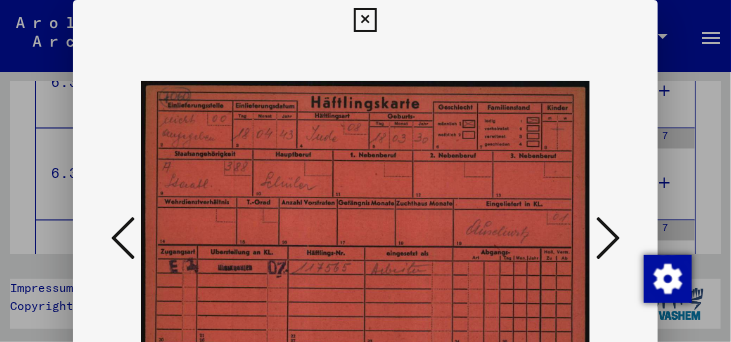 scroll, scrollTop: 860, scrollLeft: 0, axis: vertical 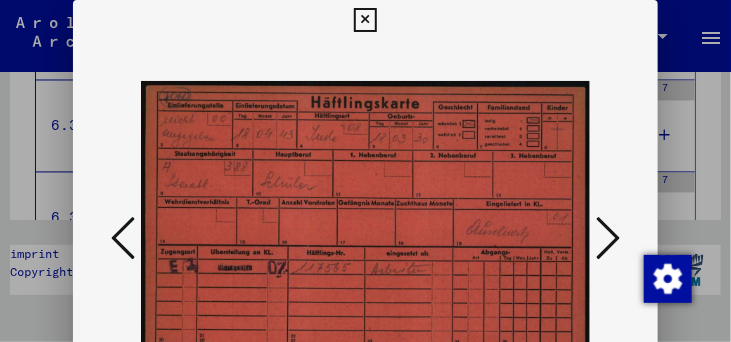 drag, startPoint x: 405, startPoint y: 242, endPoint x: 374, endPoint y: 151, distance: 96.13532 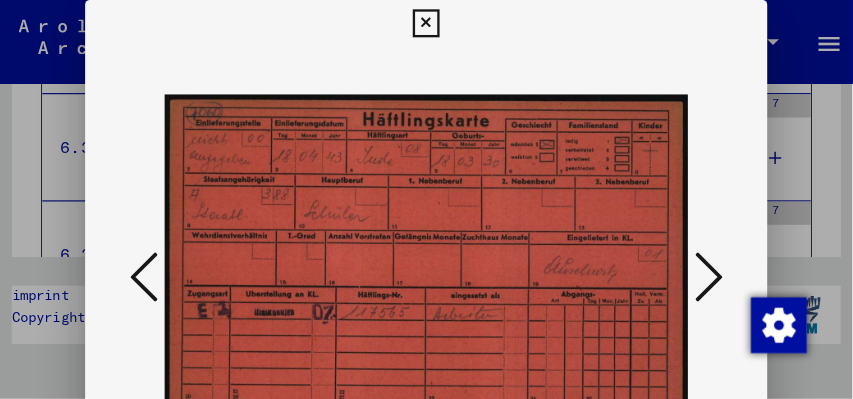 scroll, scrollTop: 28, scrollLeft: 0, axis: vertical 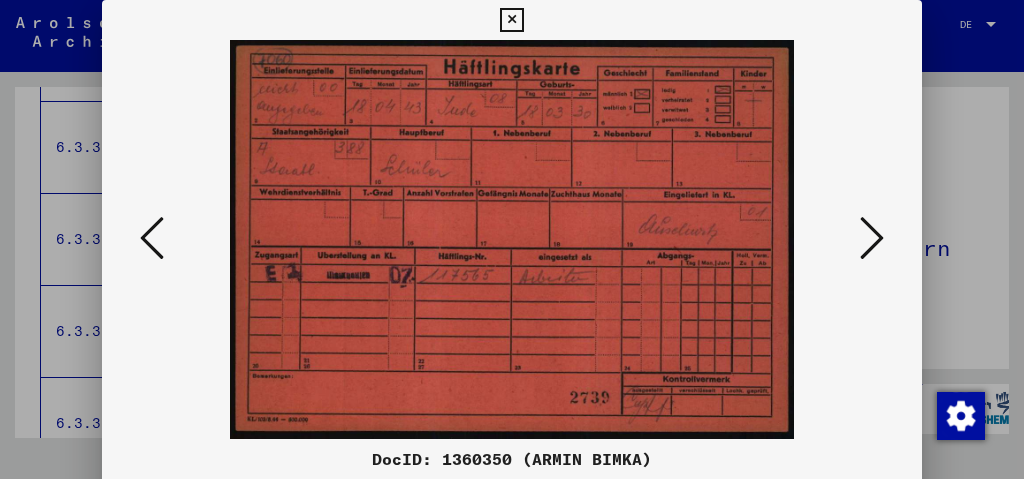 click at bounding box center [152, 238] 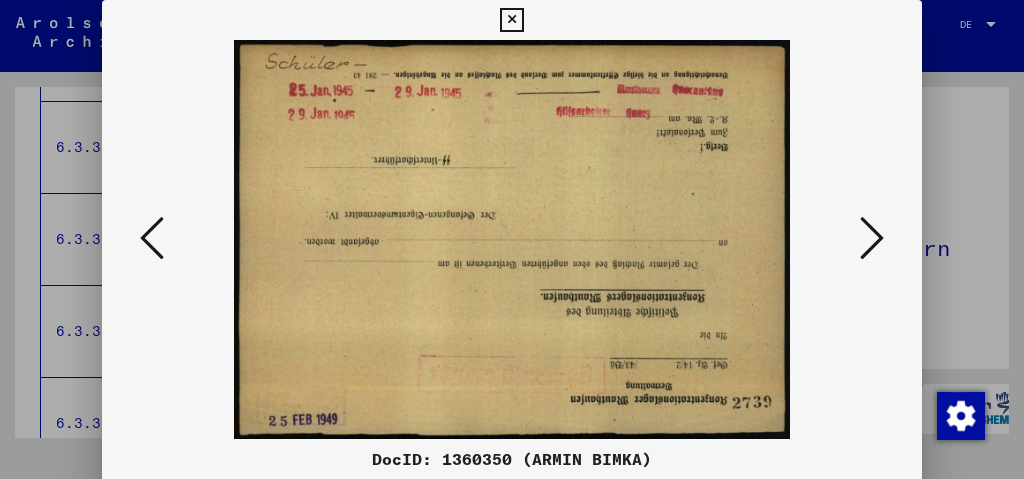click at bounding box center (152, 238) 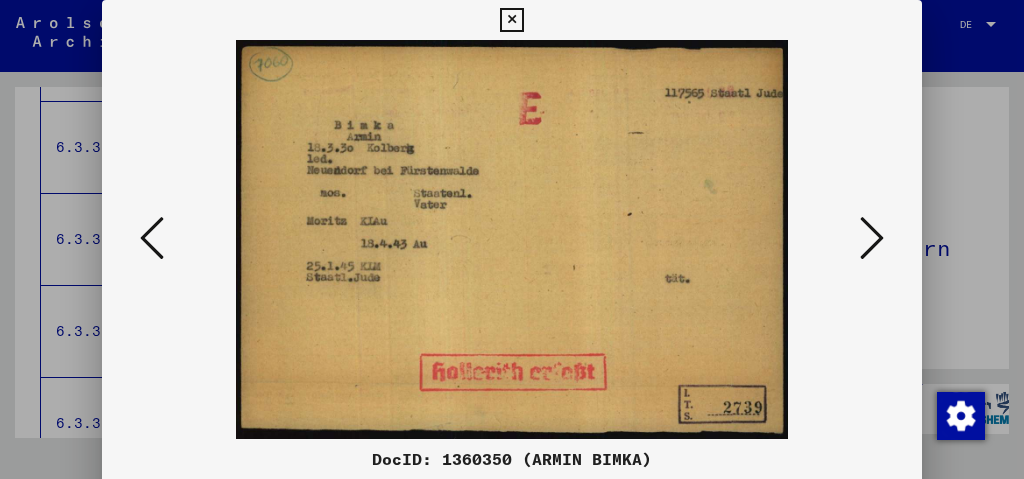 click at bounding box center [872, 238] 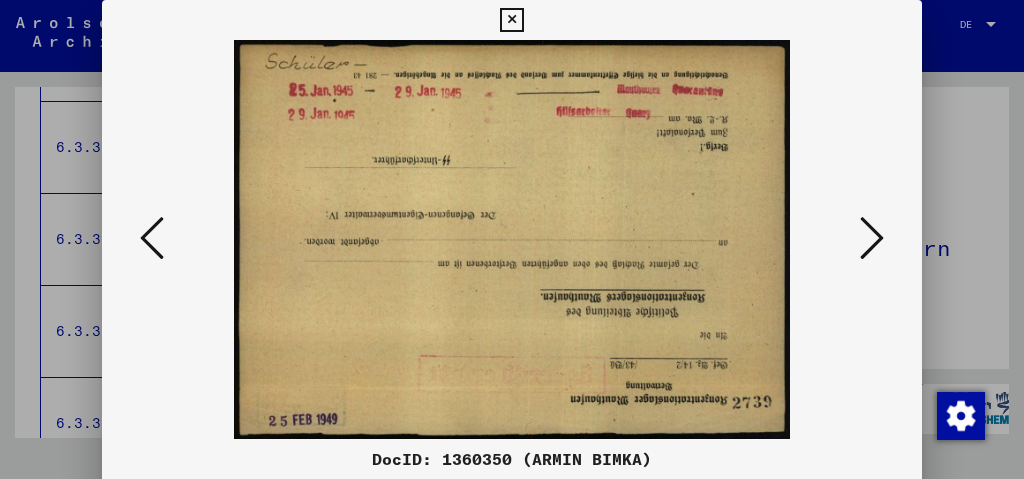 click at bounding box center [872, 238] 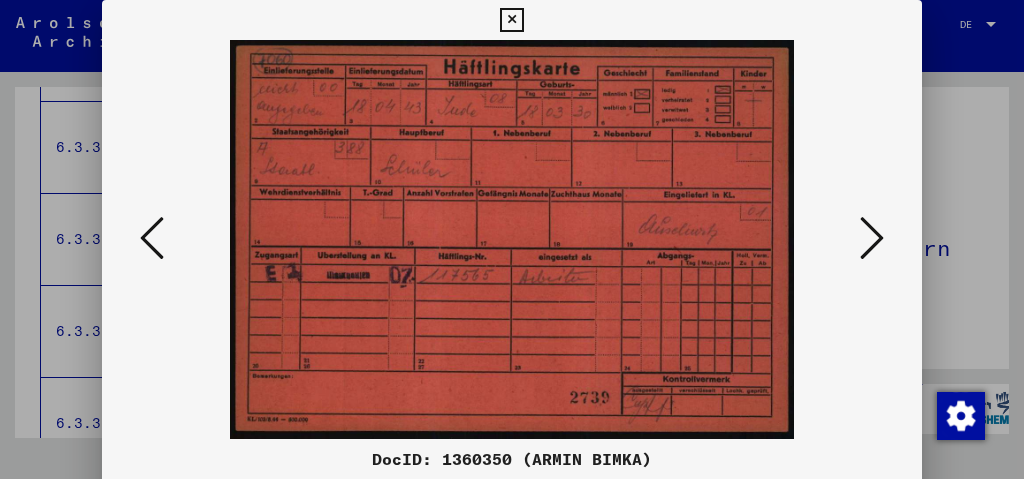 click at bounding box center (872, 238) 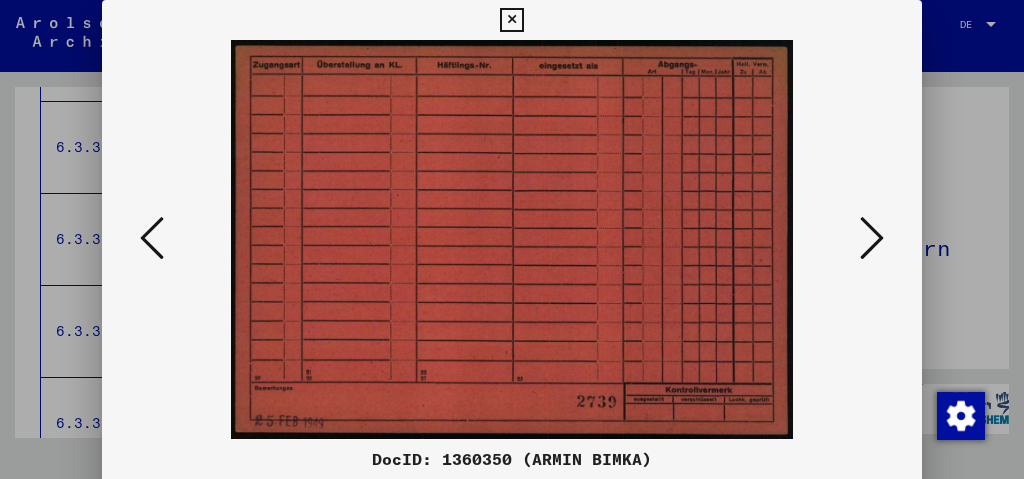 click at bounding box center (872, 238) 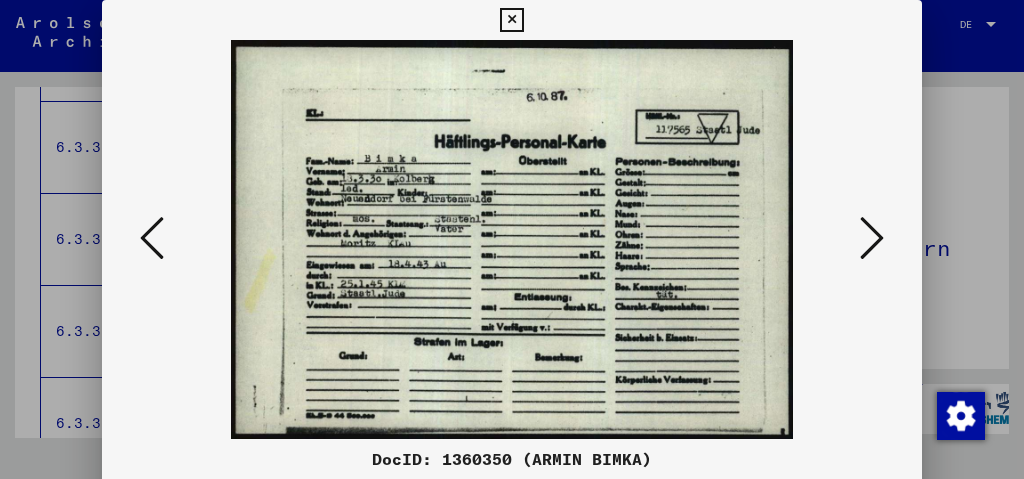 click at bounding box center (872, 238) 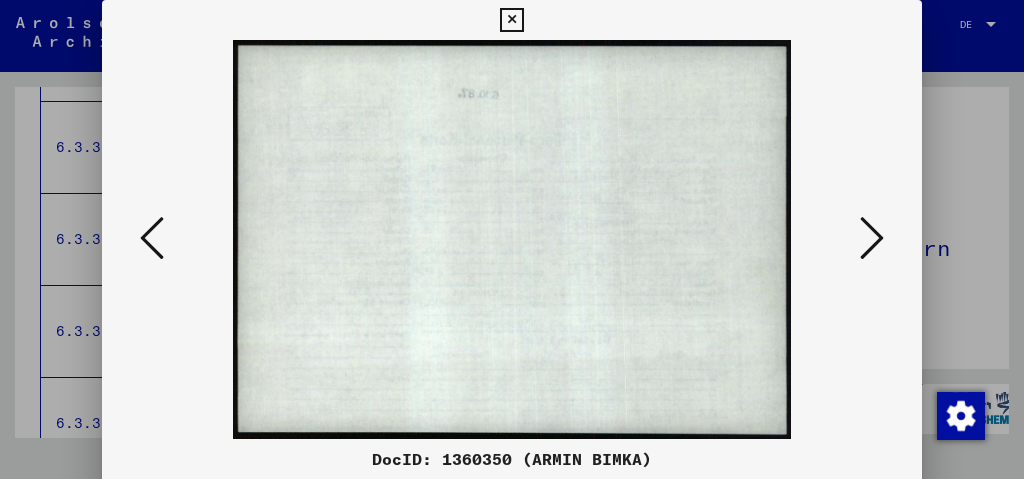 click at bounding box center (872, 238) 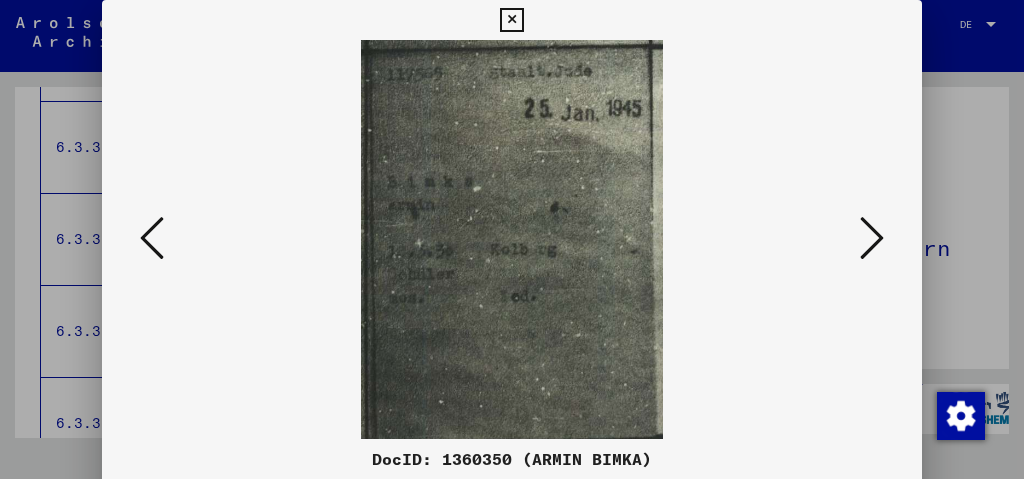 click at bounding box center (152, 238) 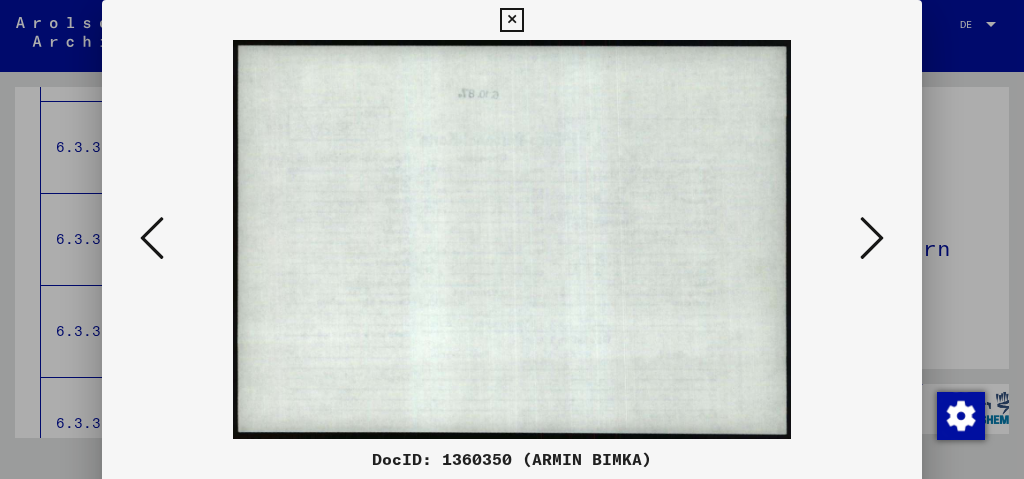 click at bounding box center (152, 238) 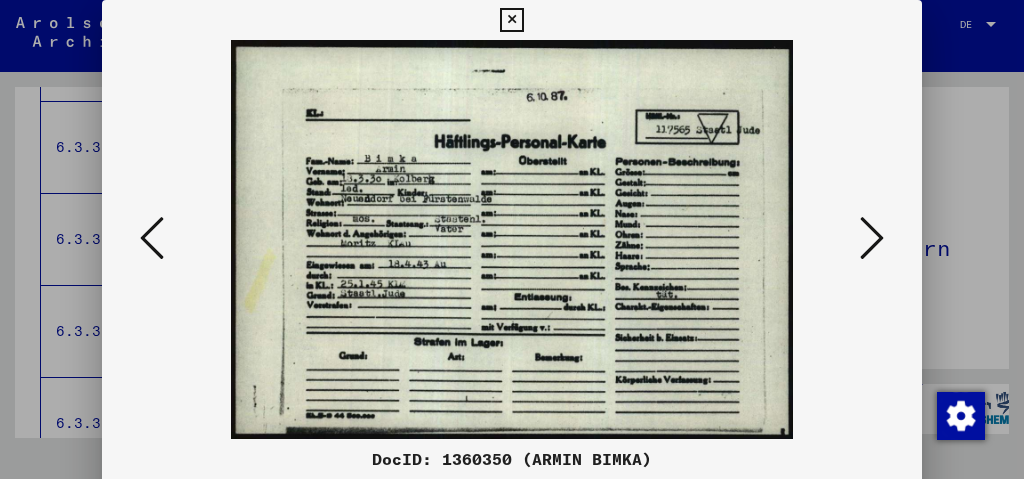 click at bounding box center [152, 238] 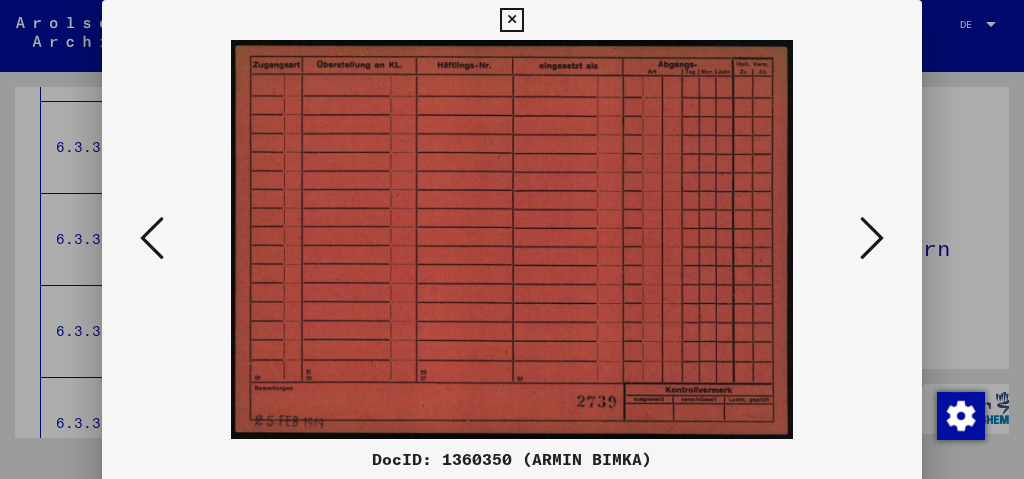 click at bounding box center (152, 238) 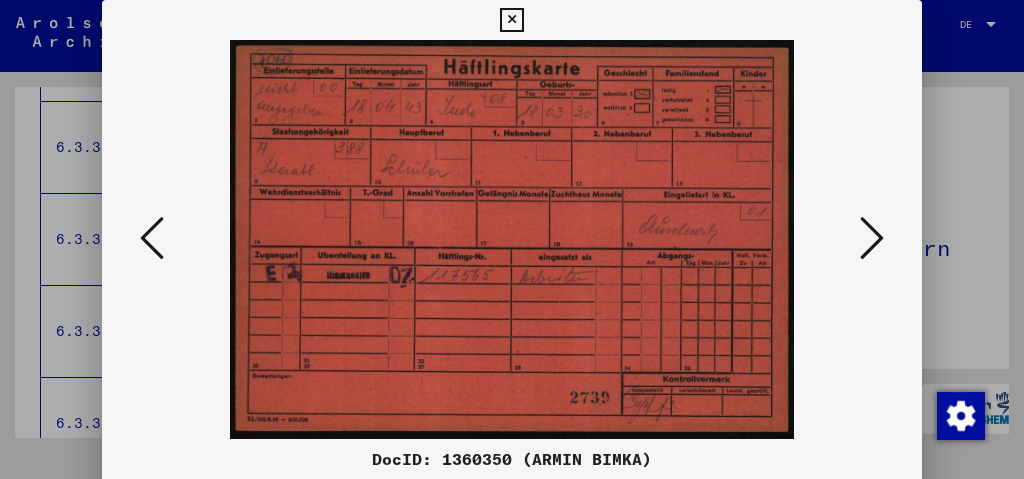 click at bounding box center (152, 238) 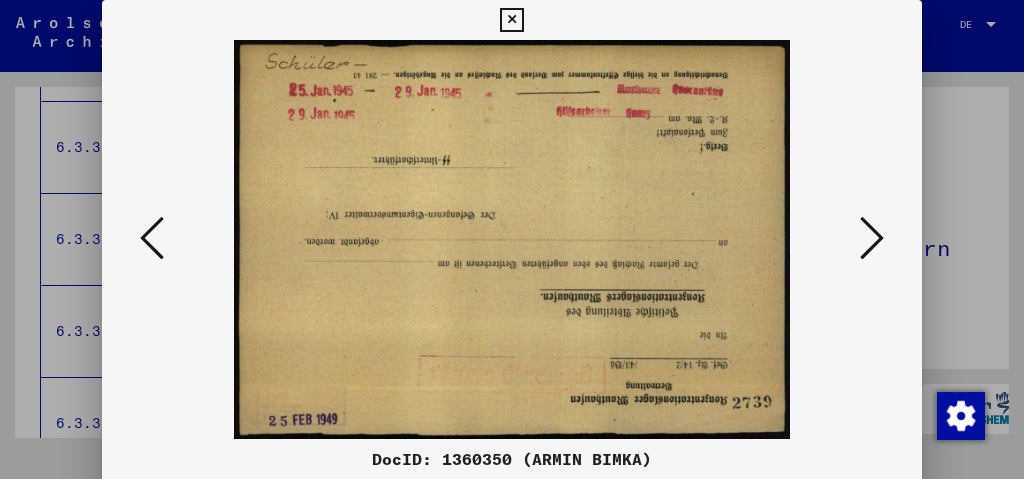click at bounding box center [152, 238] 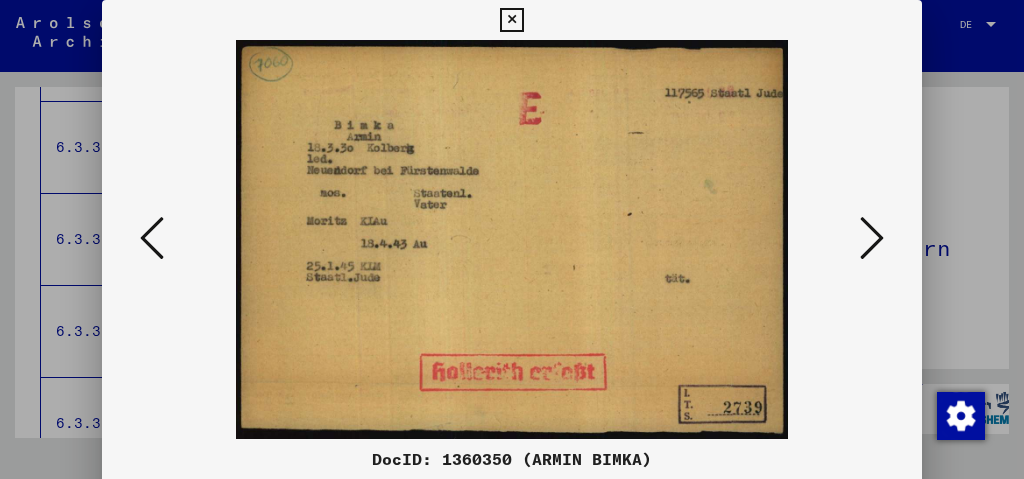 click at bounding box center [872, 238] 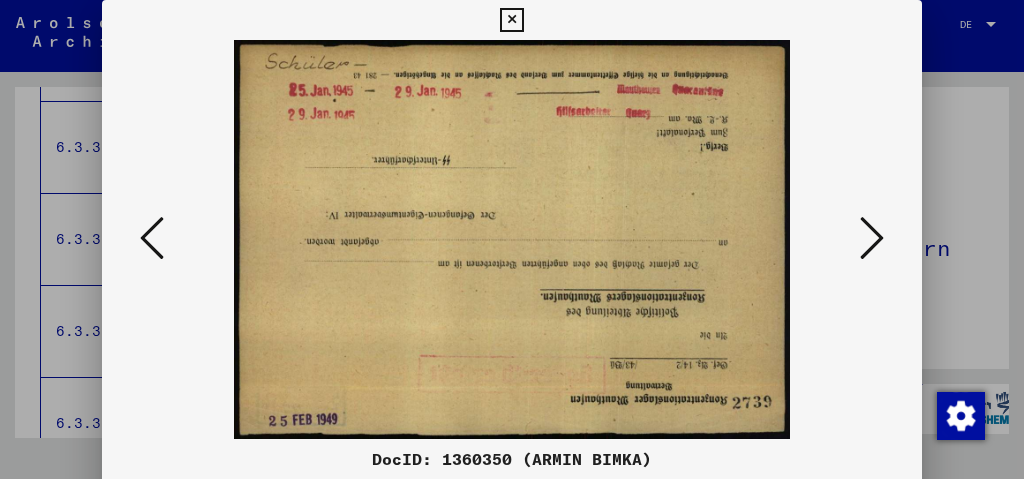 click at bounding box center [872, 238] 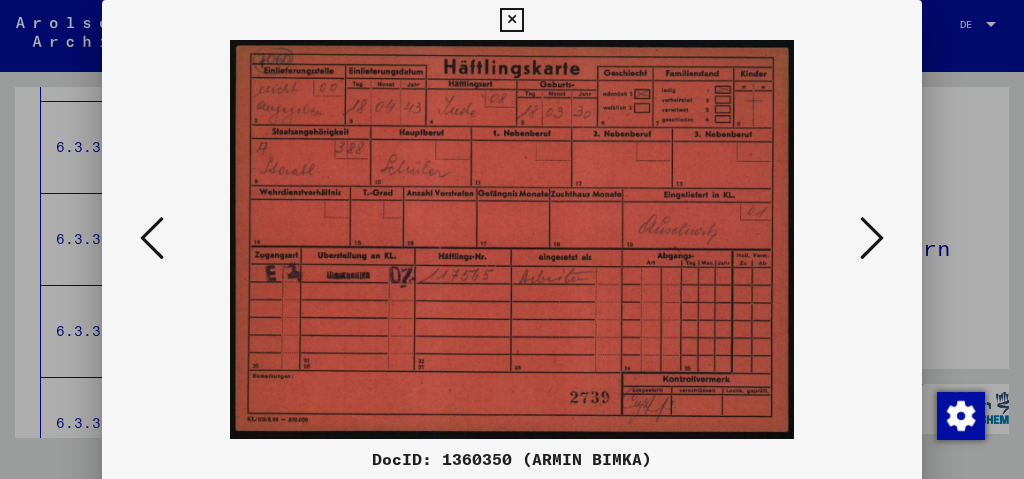 click at bounding box center (872, 238) 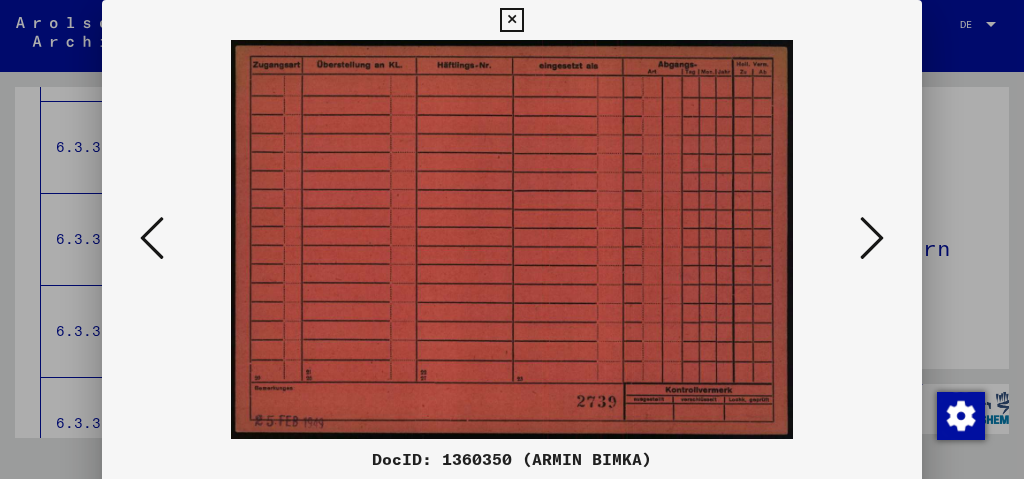 click at bounding box center (872, 238) 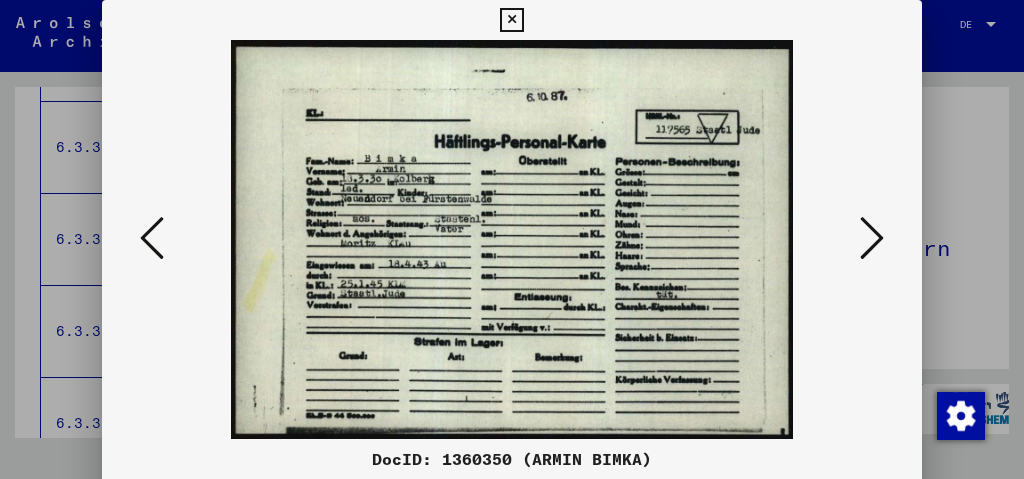 click at bounding box center [872, 238] 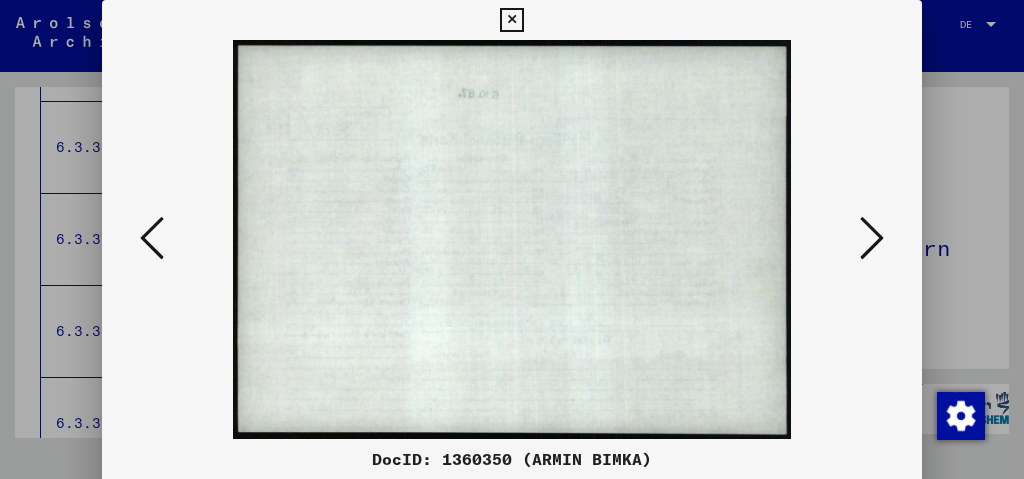 click at bounding box center (872, 238) 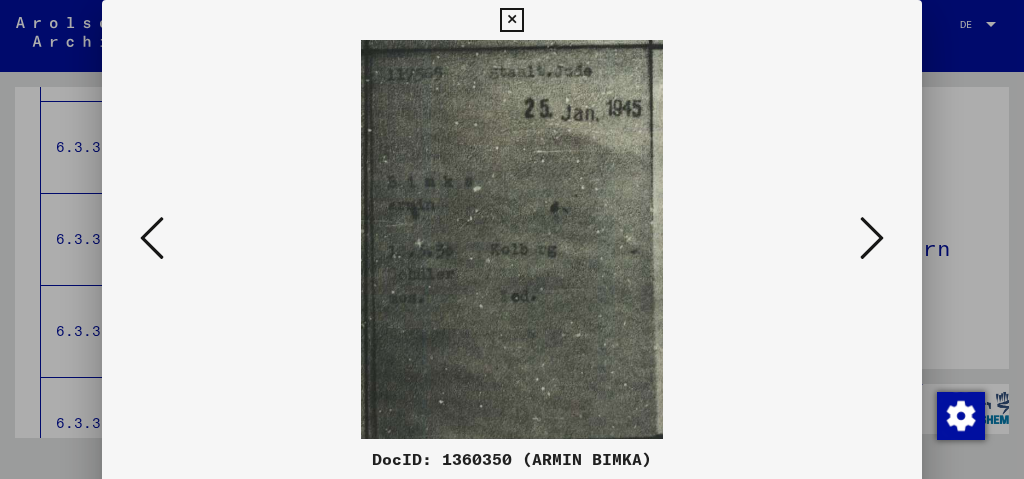 click at bounding box center (152, 238) 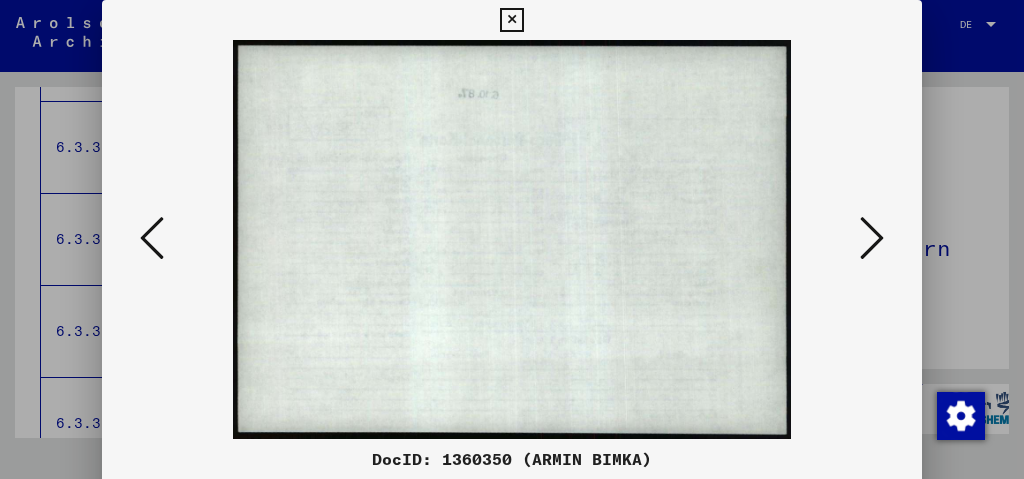 click at bounding box center [152, 238] 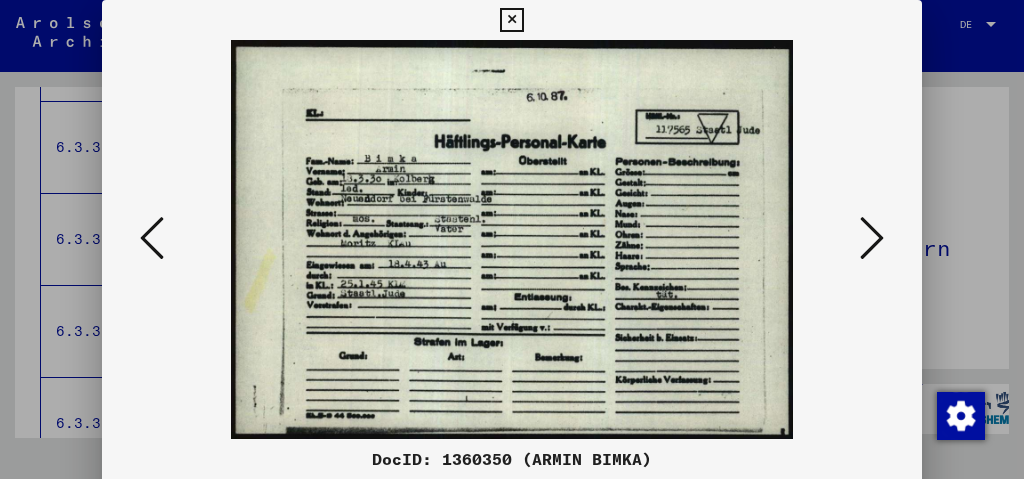click at bounding box center (152, 238) 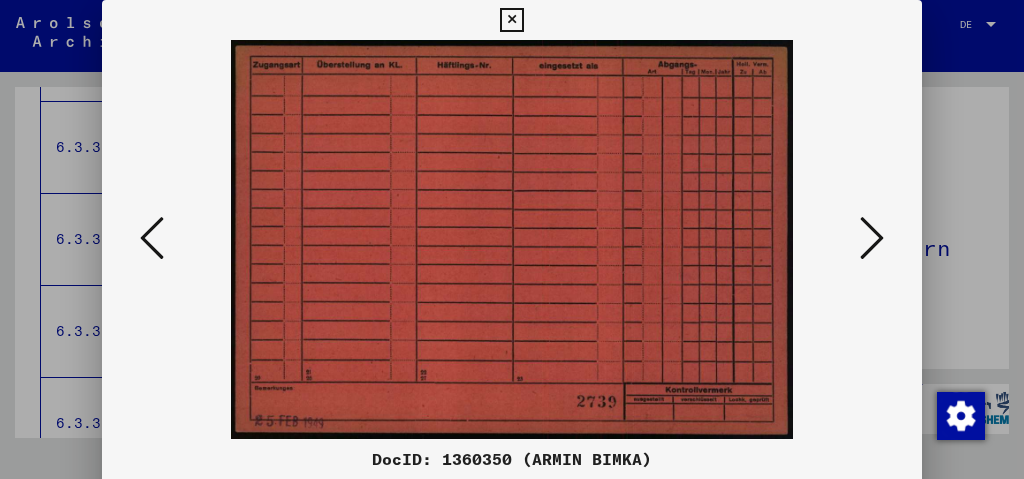 click at bounding box center [152, 238] 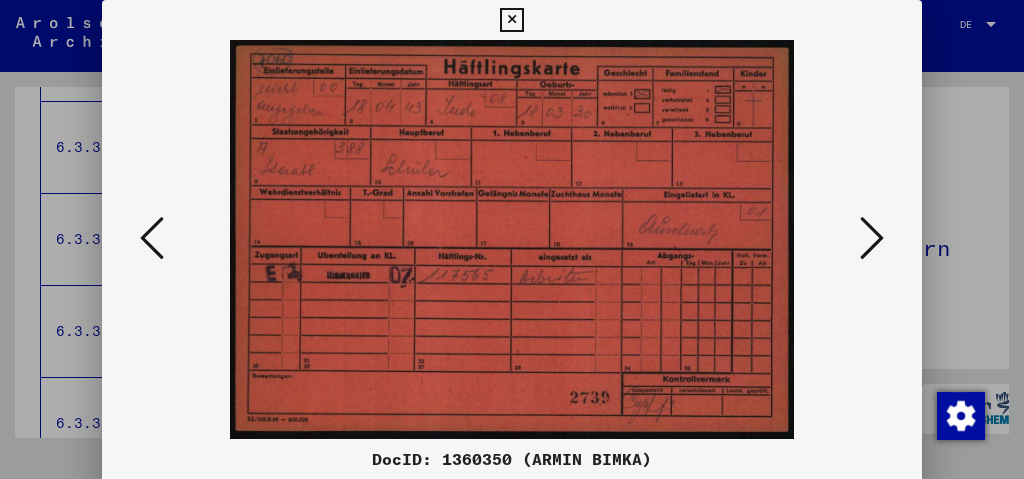 click at bounding box center [152, 238] 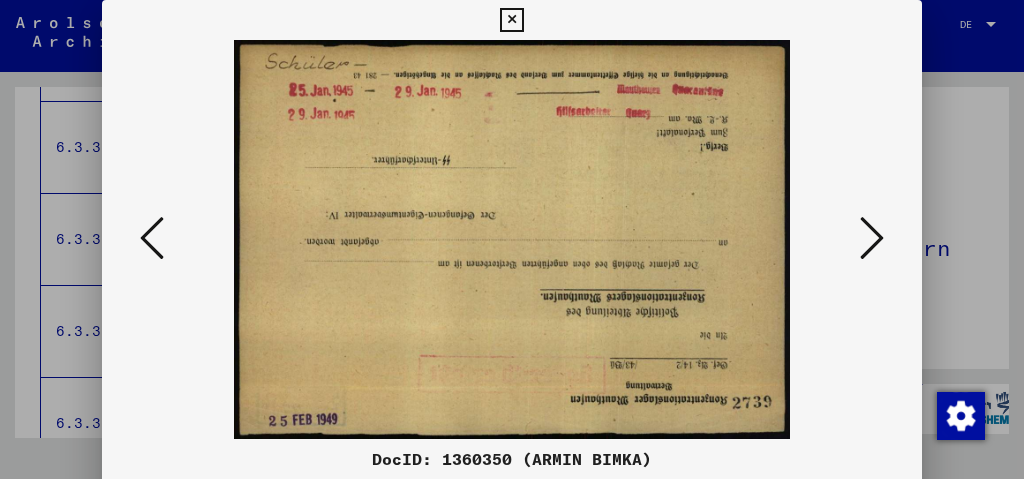 click at bounding box center [152, 239] 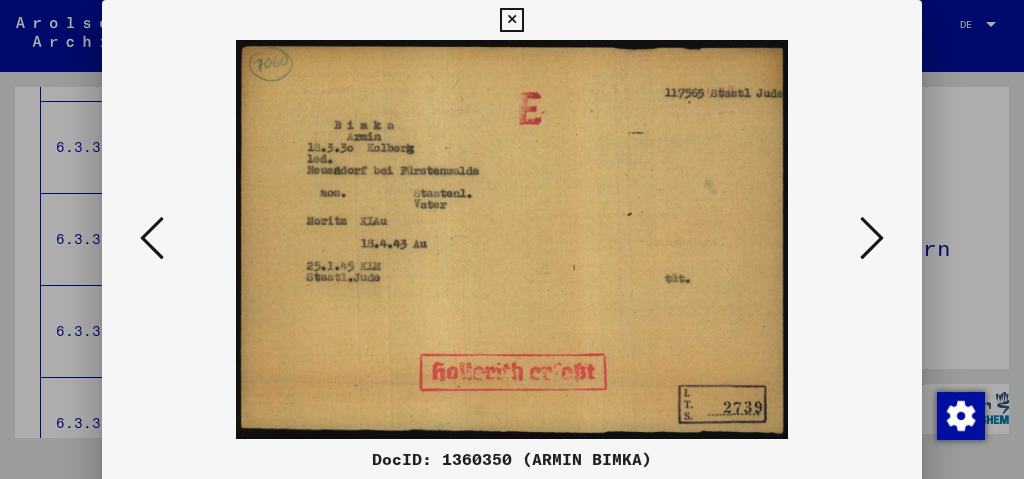 click at bounding box center (152, 238) 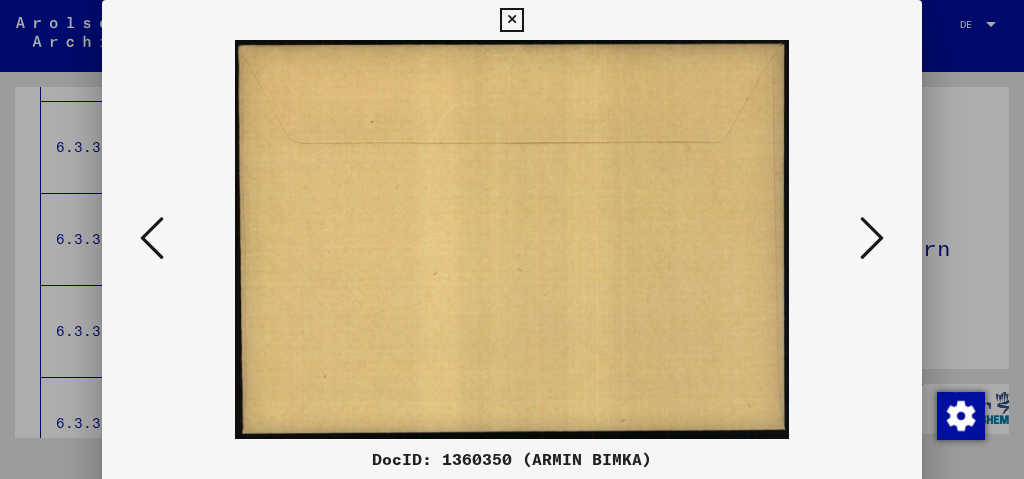 click at bounding box center (152, 238) 